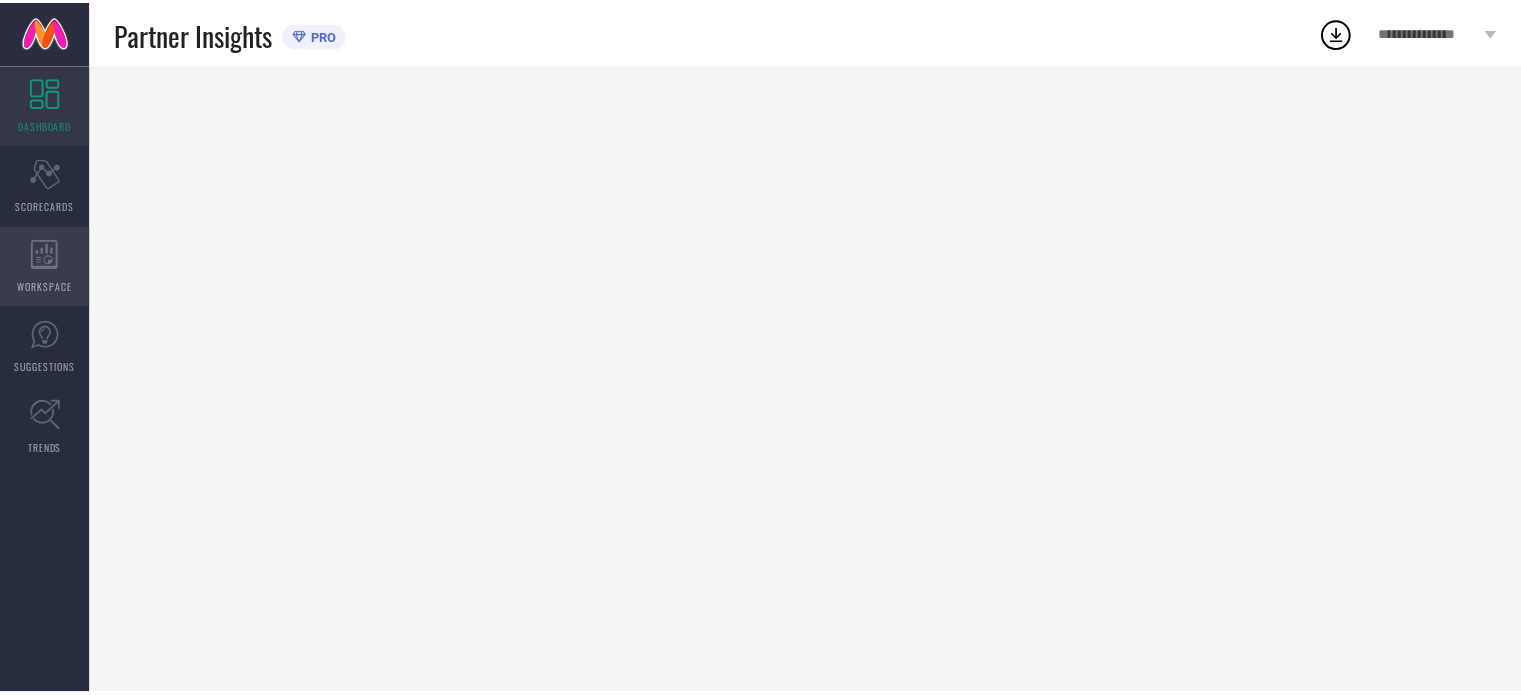 scroll, scrollTop: 0, scrollLeft: 0, axis: both 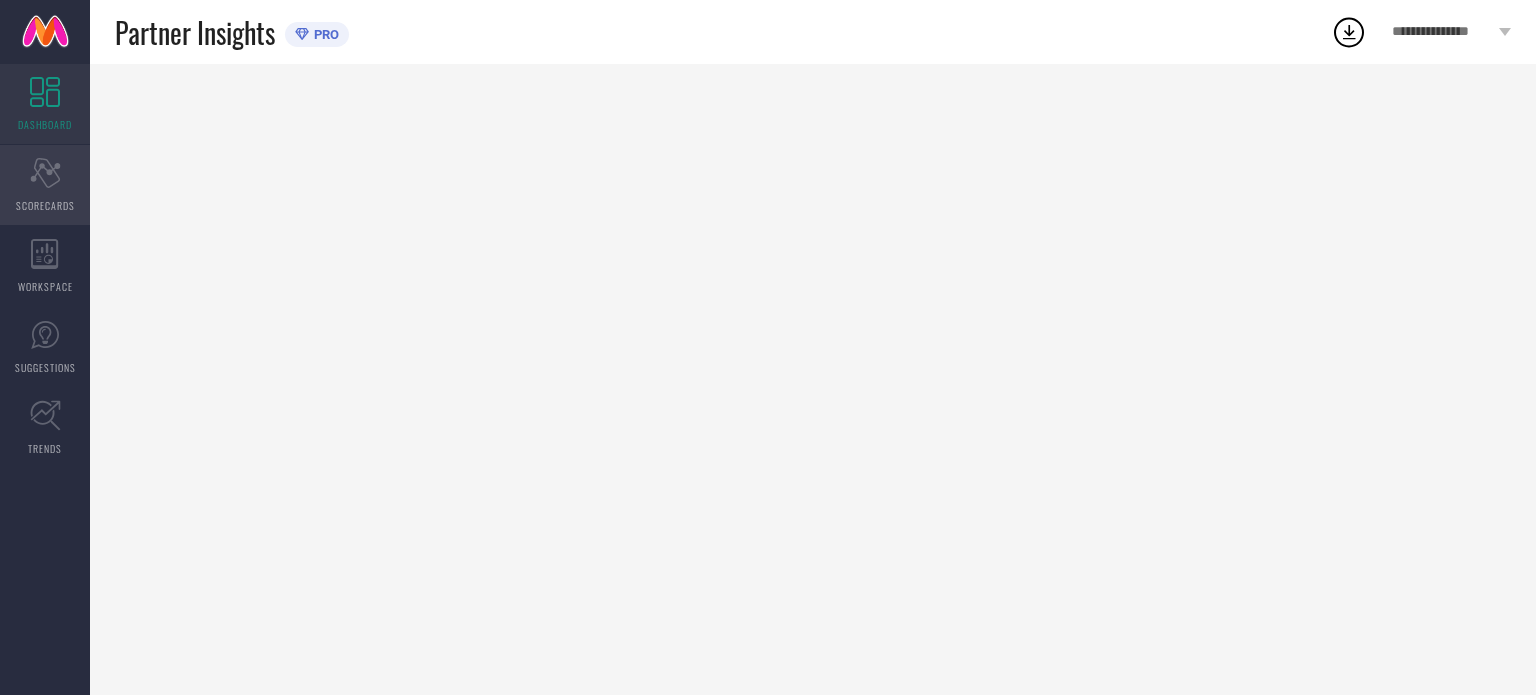 click on "SCORECARDS" at bounding box center [45, 205] 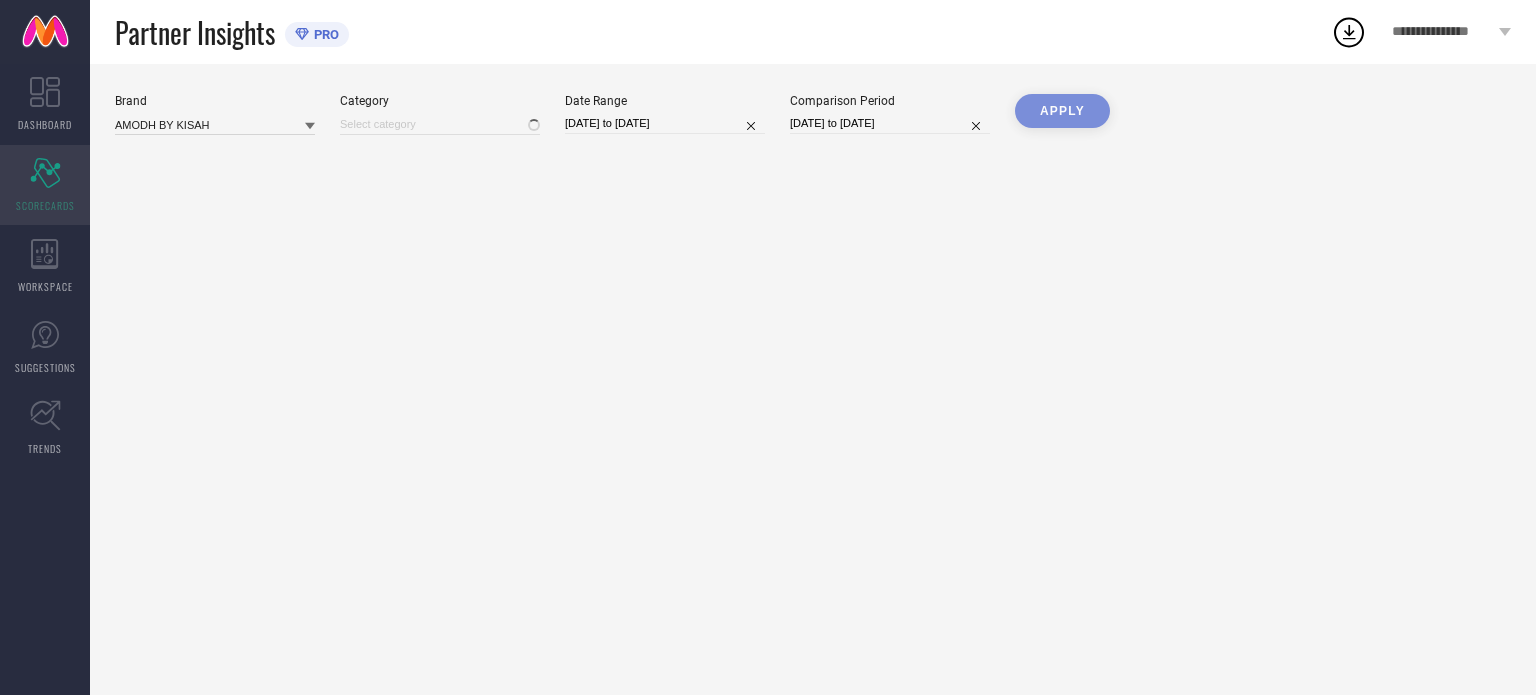 type on "All" 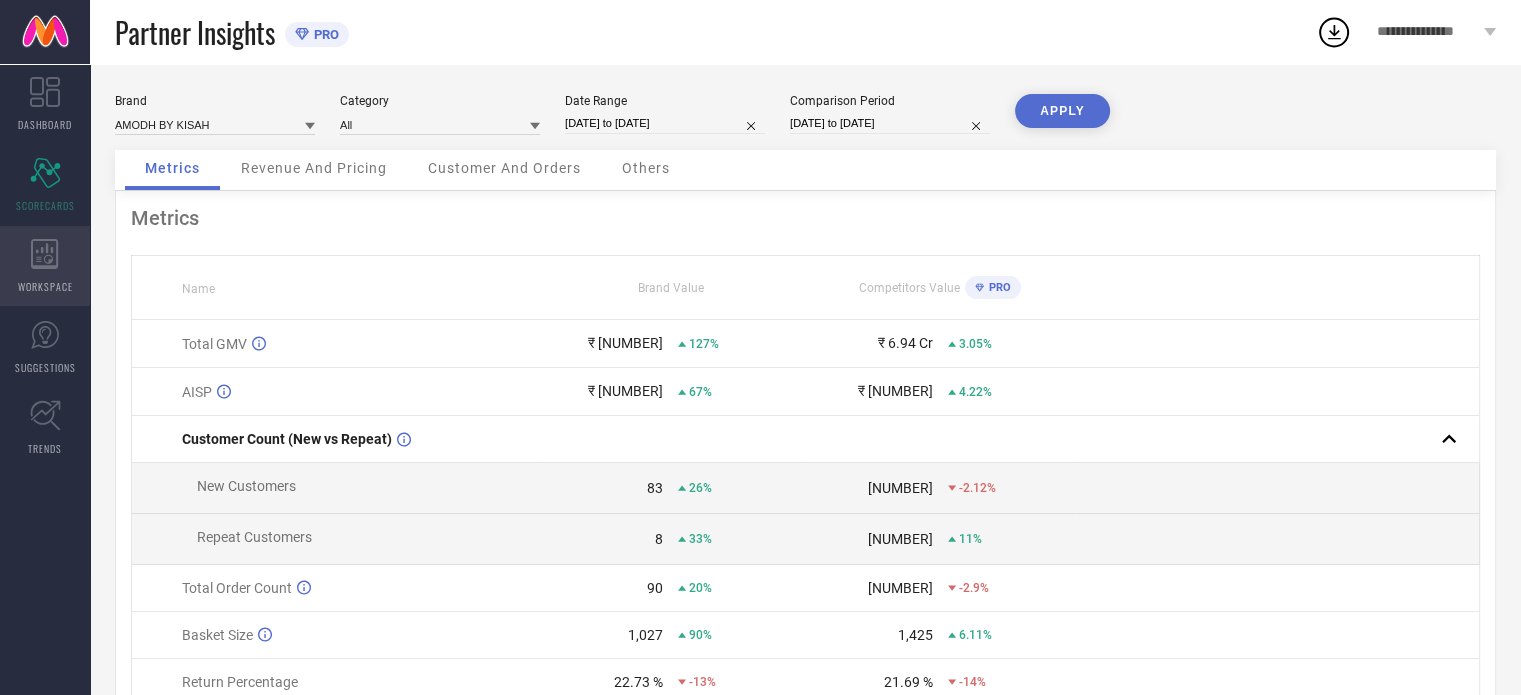 click on "WORKSPACE" at bounding box center [45, 286] 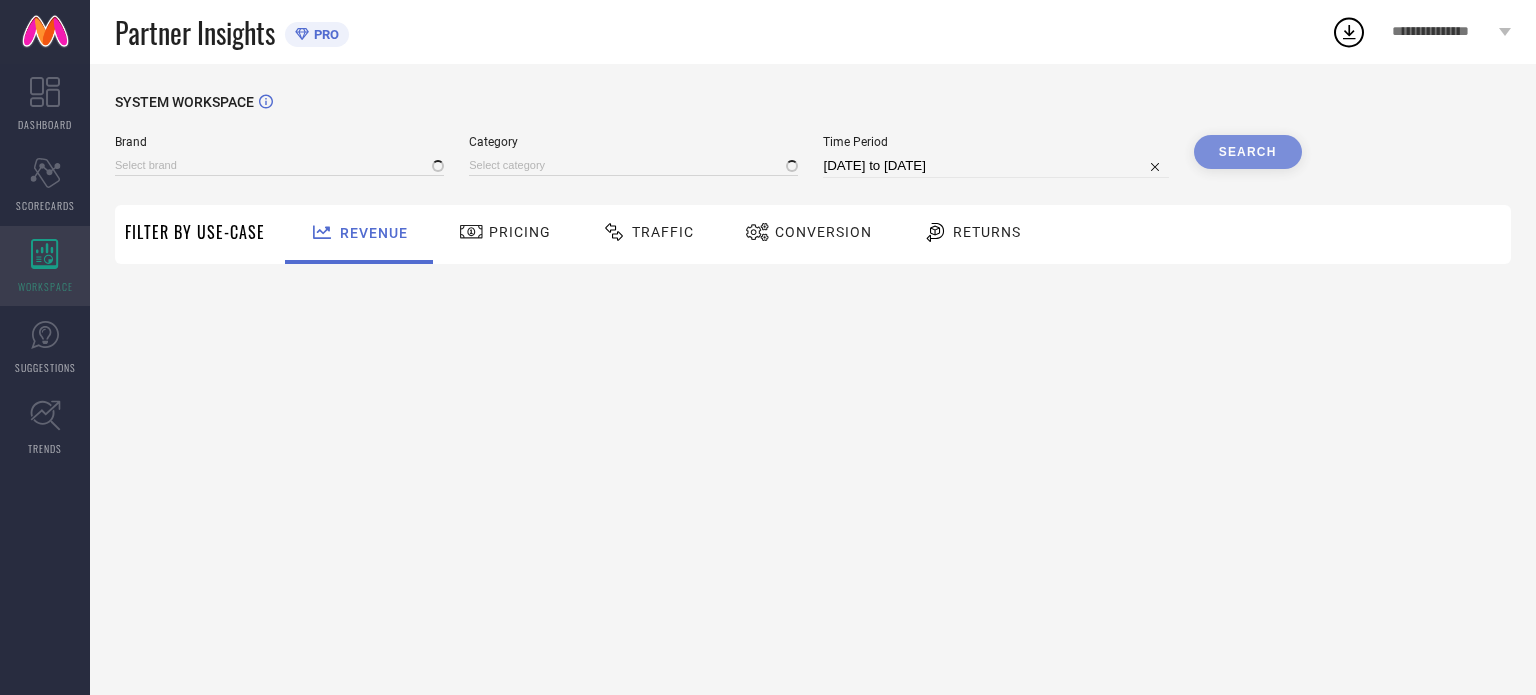 type on "AMODH BY KISAH" 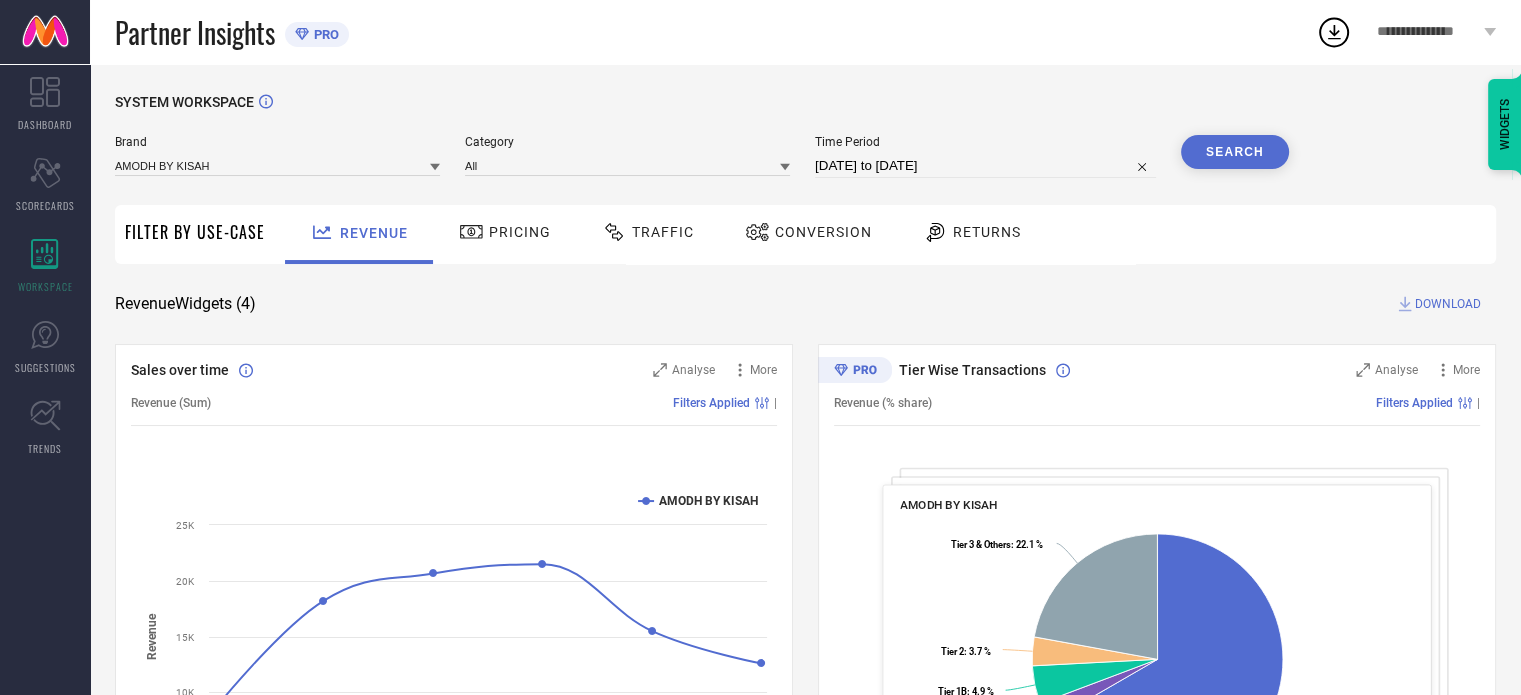 click on "Traffic" at bounding box center (663, 232) 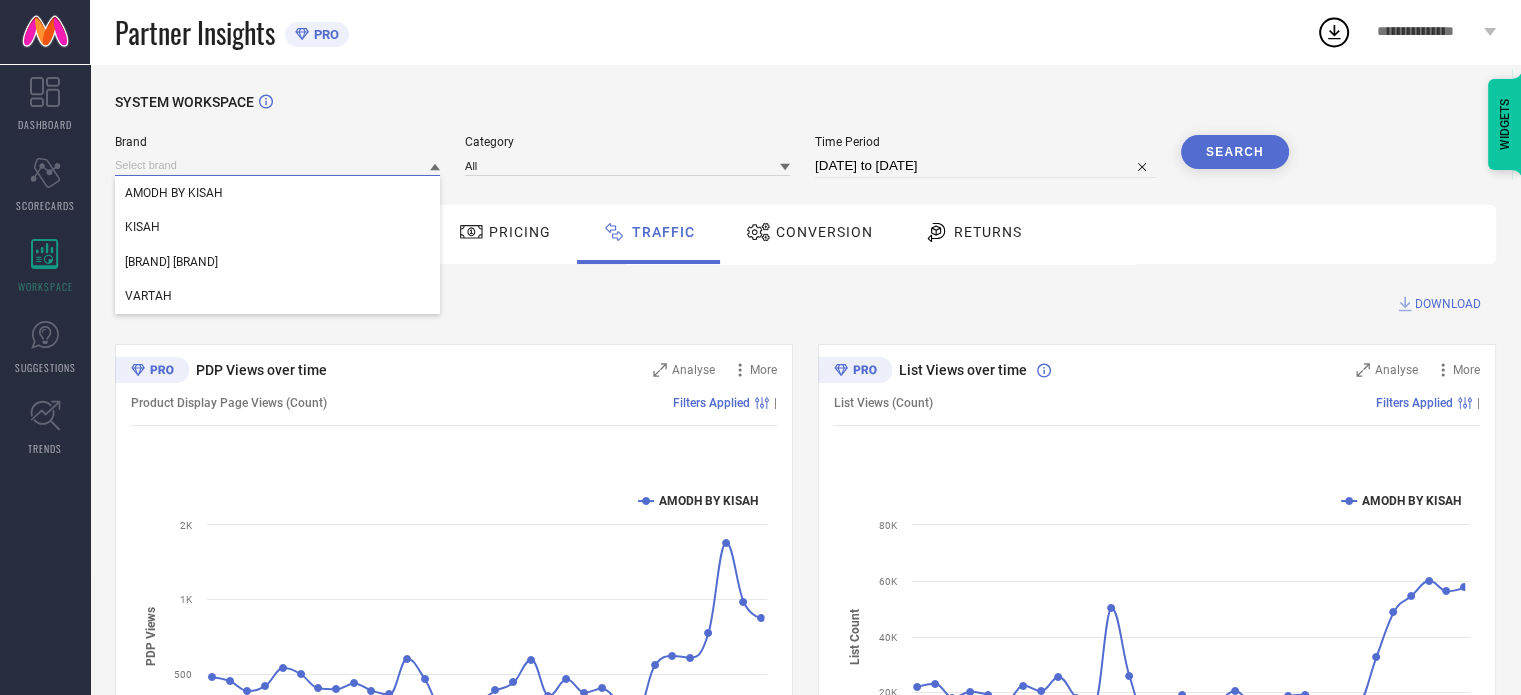 click at bounding box center [277, 165] 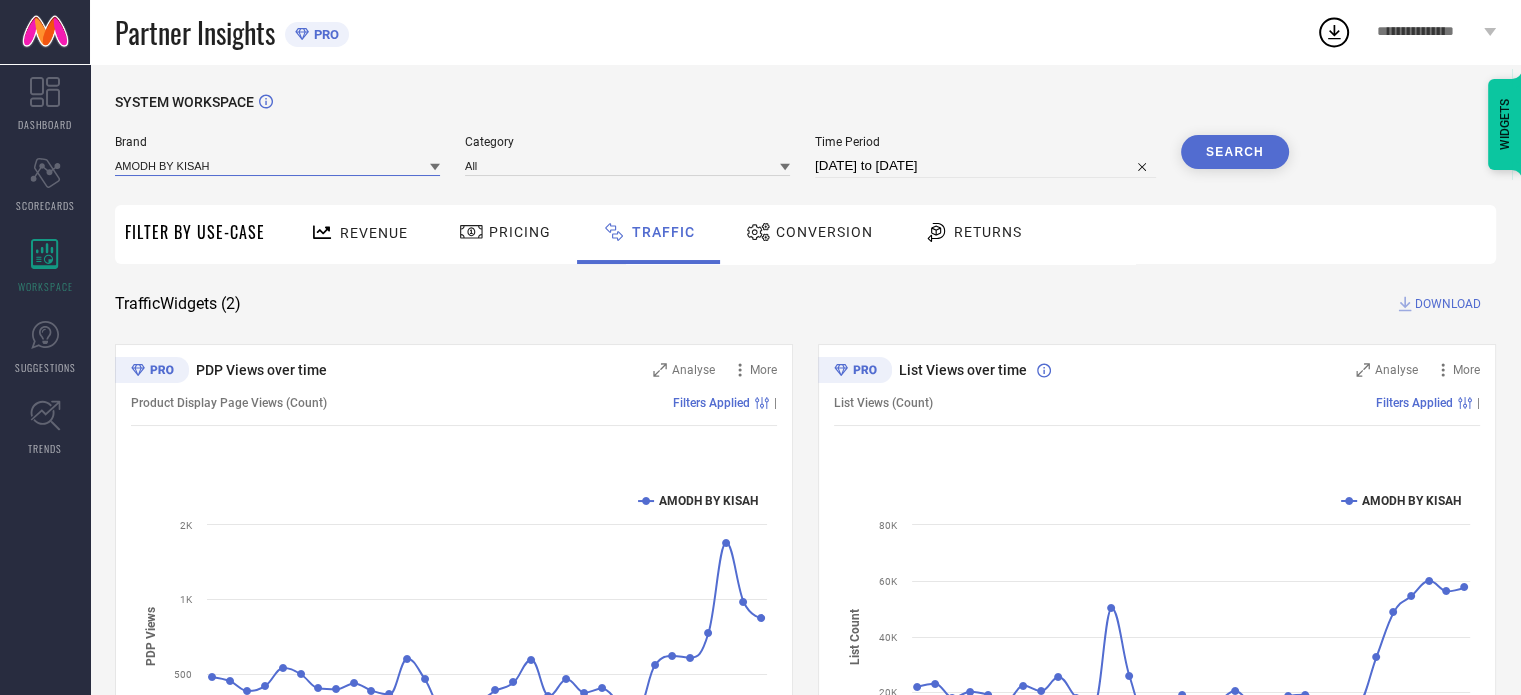 click at bounding box center (277, 165) 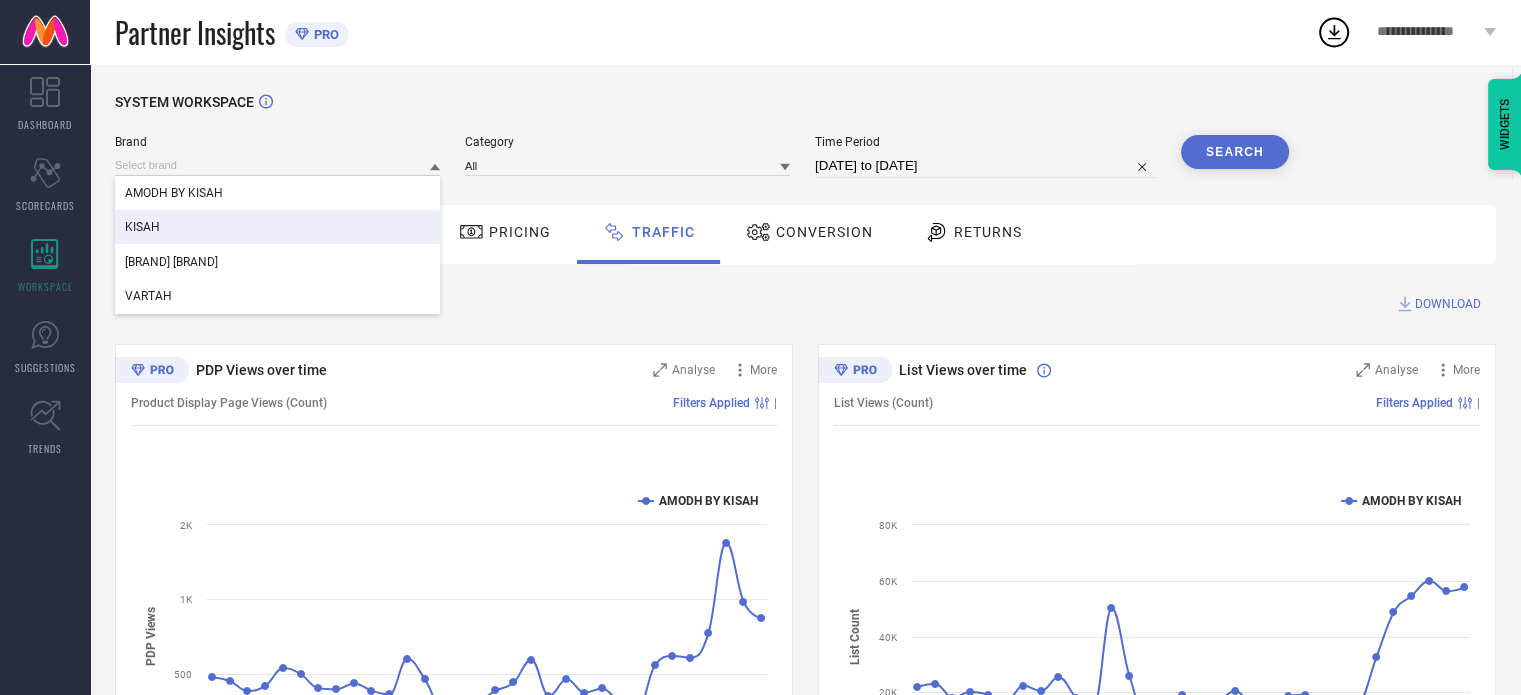 click on "KISAH" at bounding box center (142, 227) 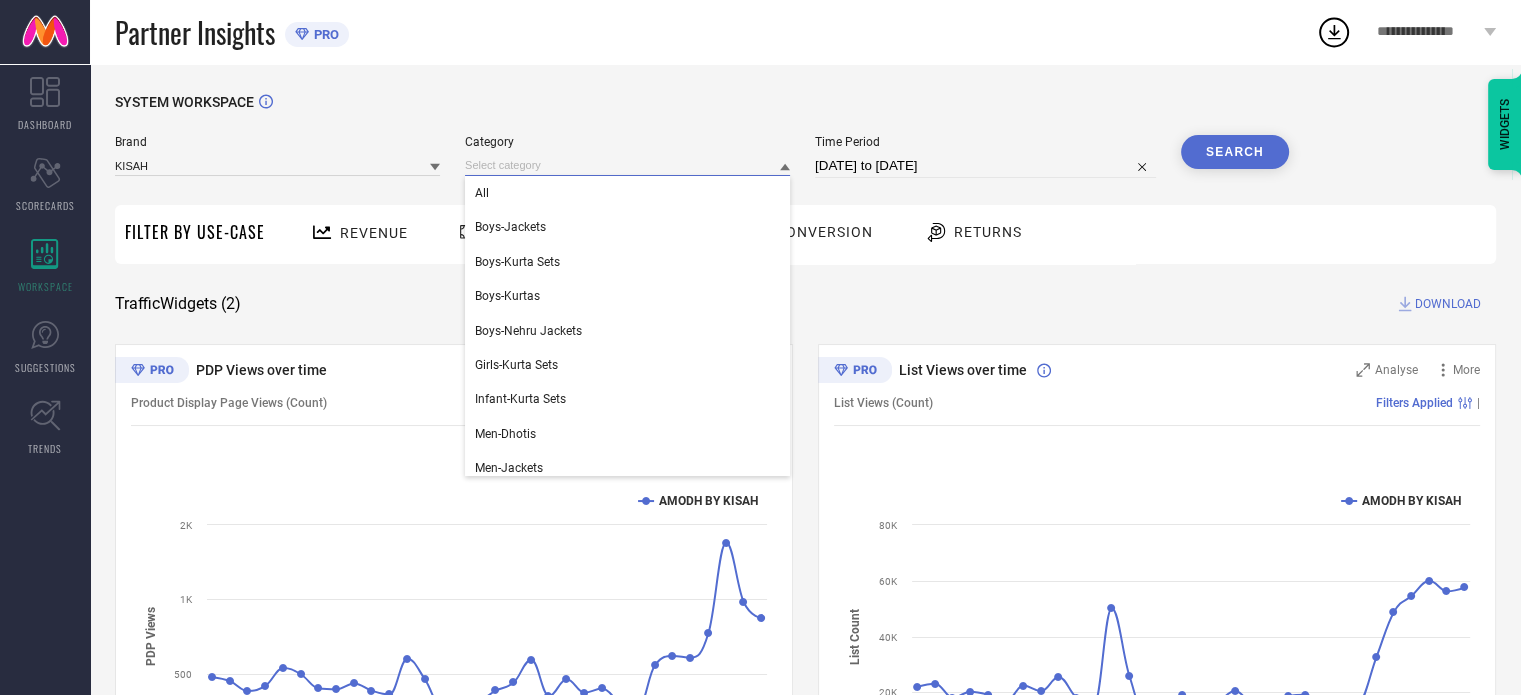 click at bounding box center (627, 165) 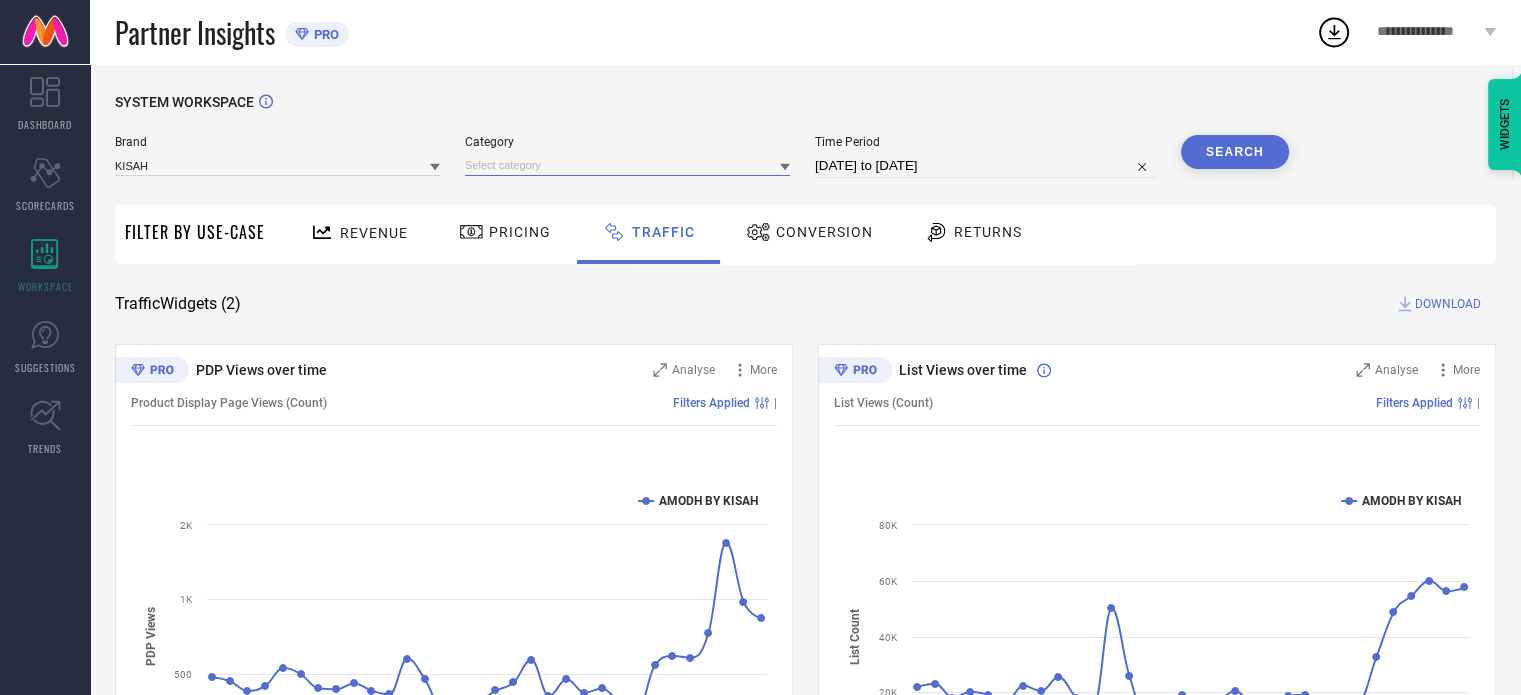 click at bounding box center (627, 165) 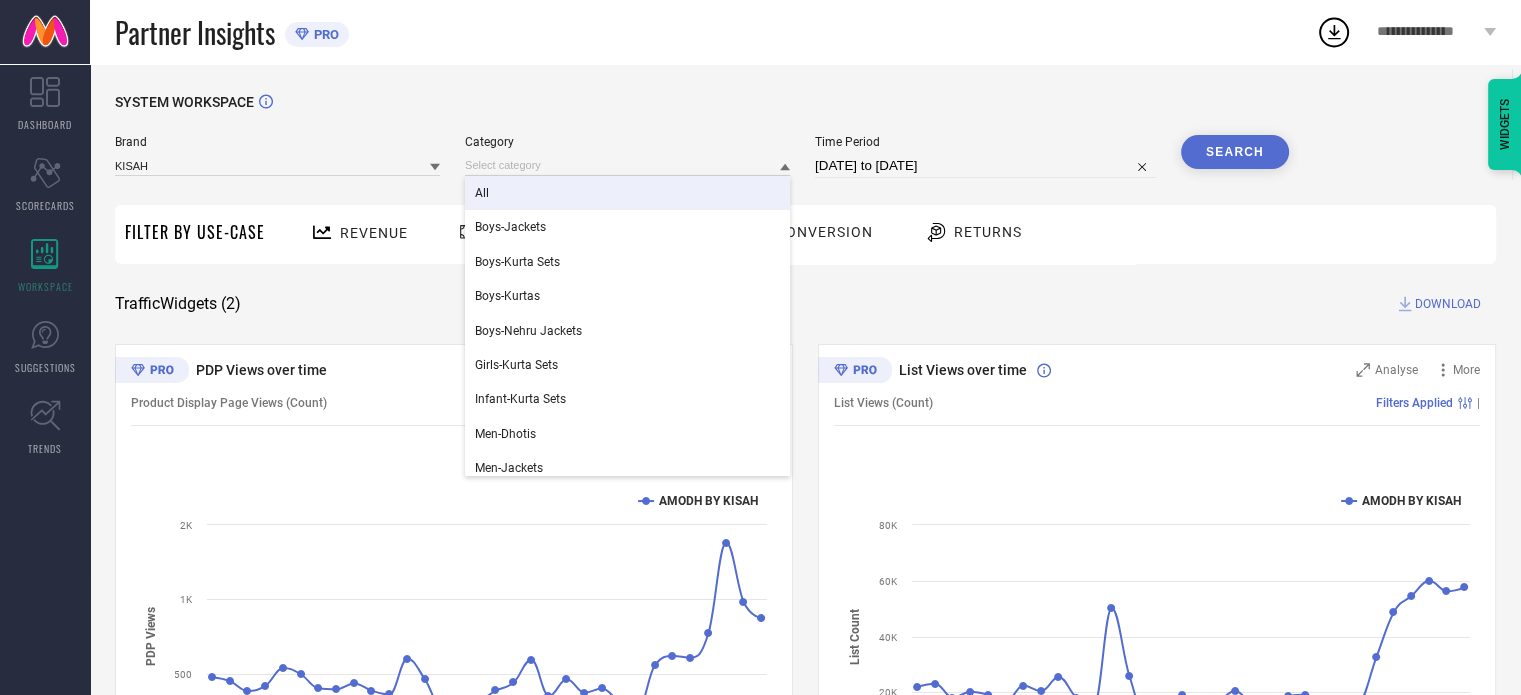 click on "All" at bounding box center (627, 193) 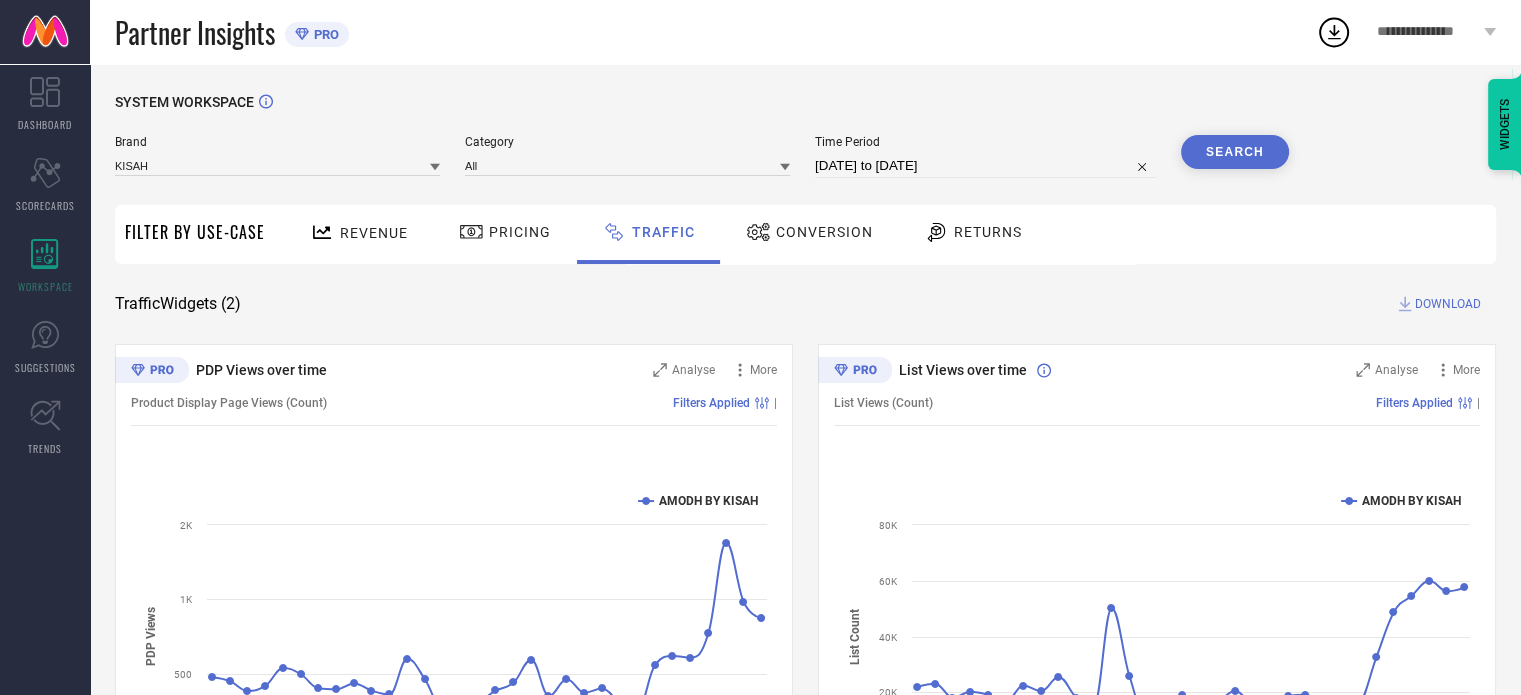 click on "[DATE] to [DATE]" at bounding box center (985, 166) 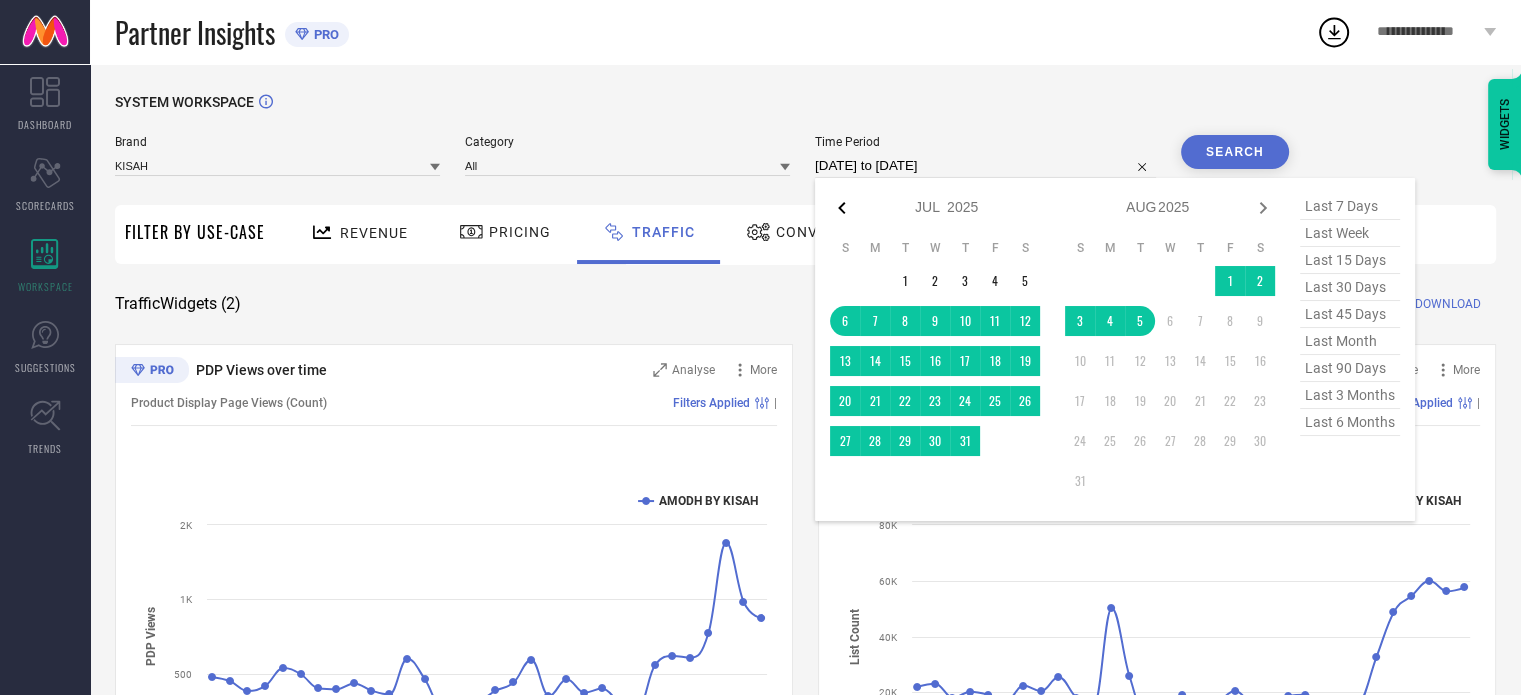 click 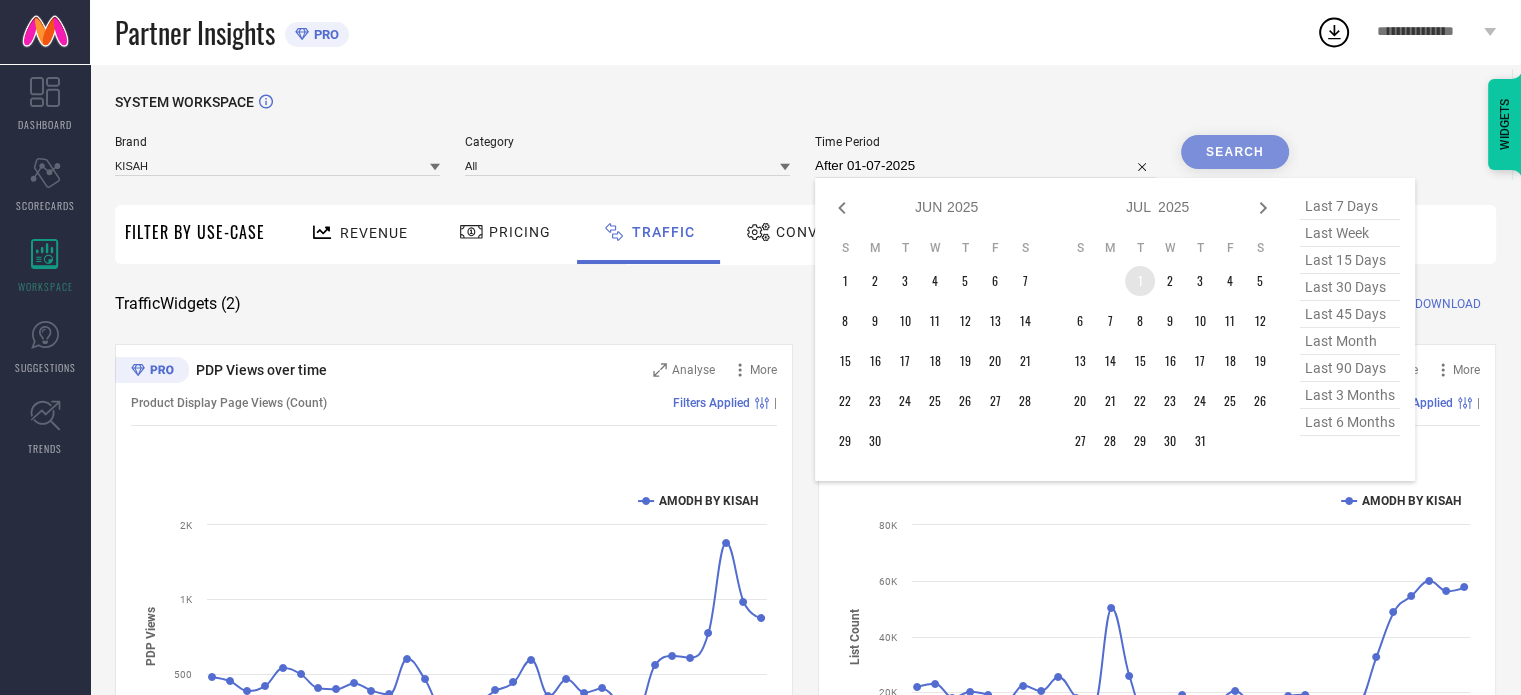 click on "1" at bounding box center (1140, 281) 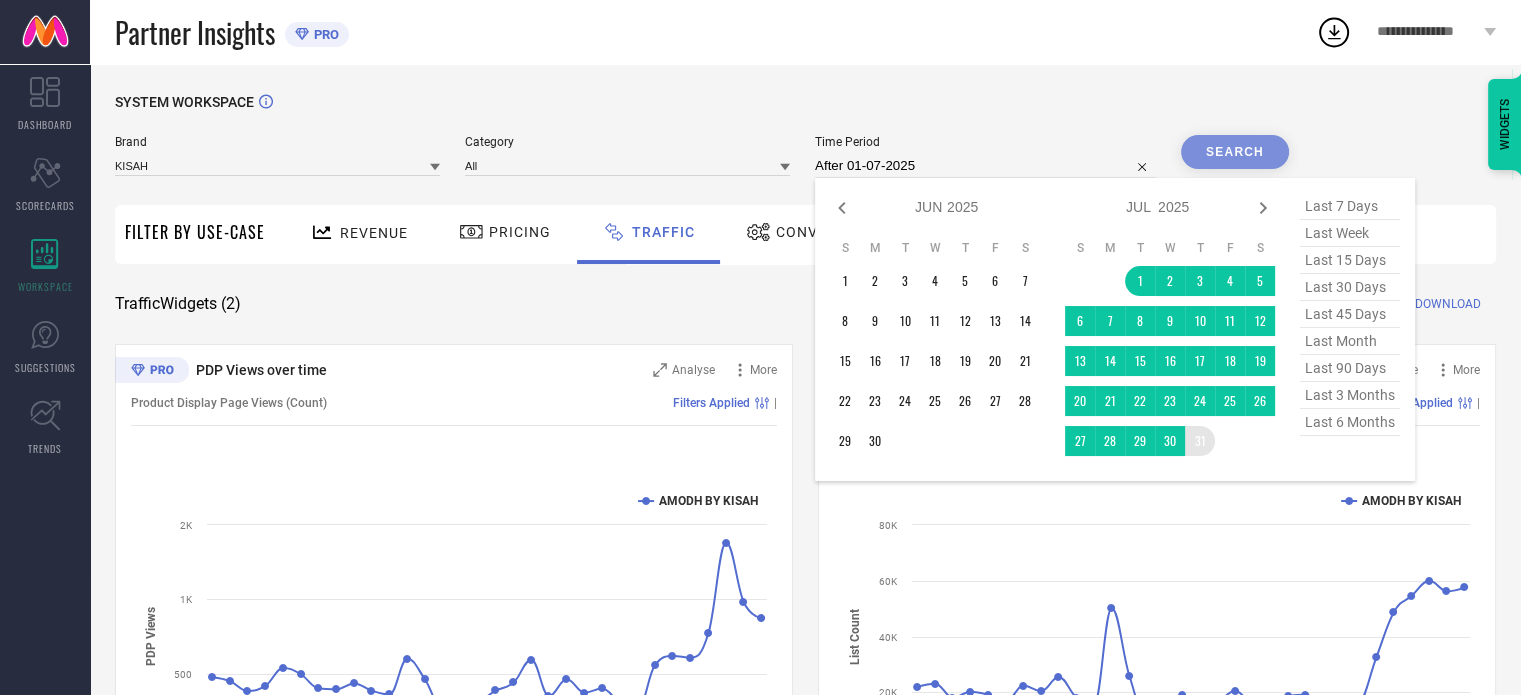 type on "01-07-2025 to 31-07-2025" 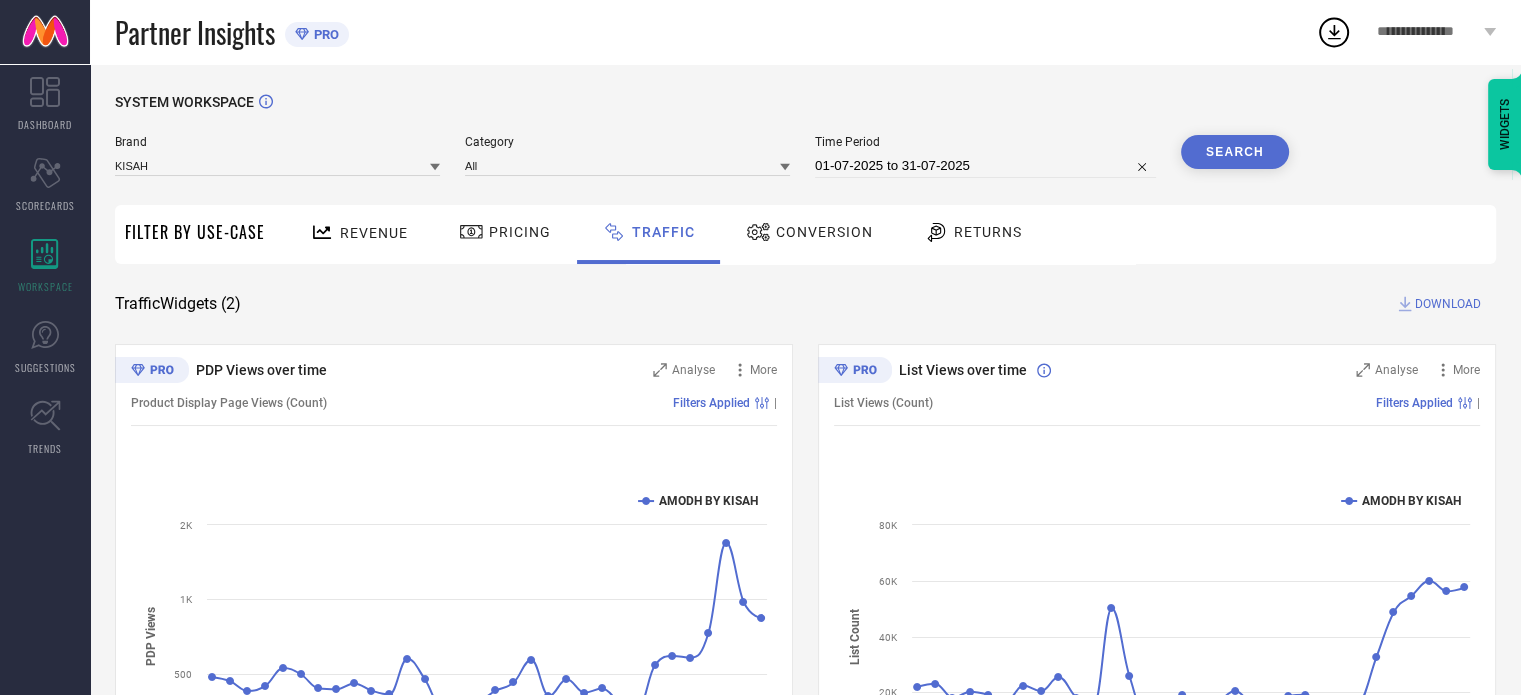 click on "Search" at bounding box center [1235, 152] 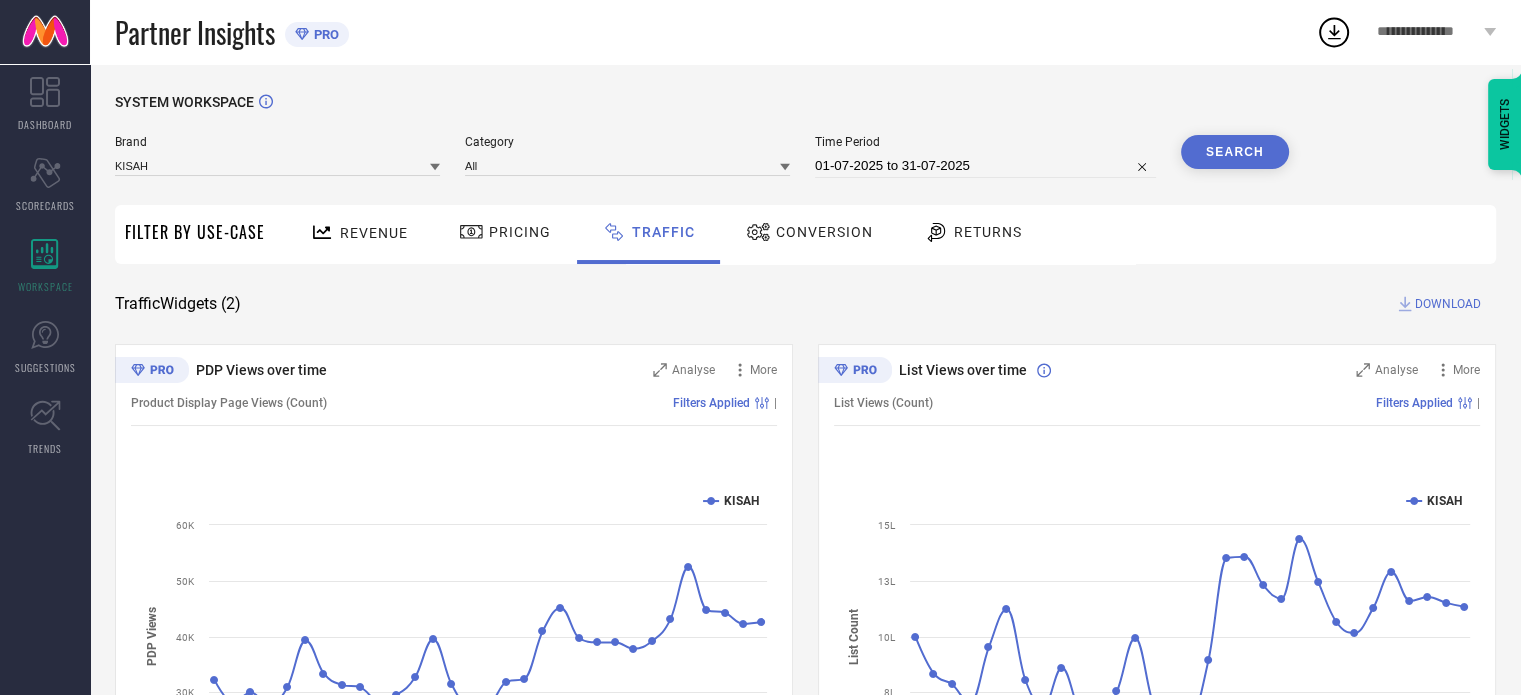 click on "DOWNLOAD" at bounding box center [1448, 304] 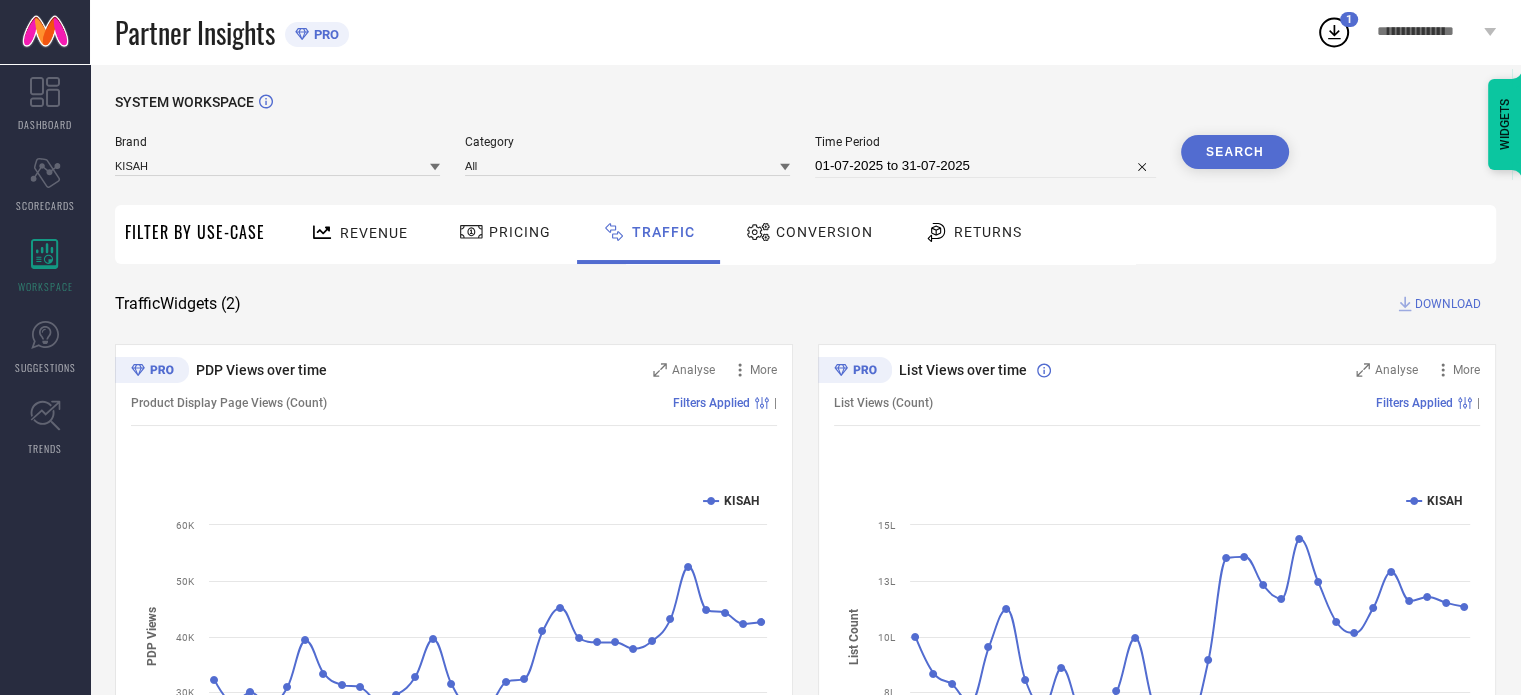 select on "6" 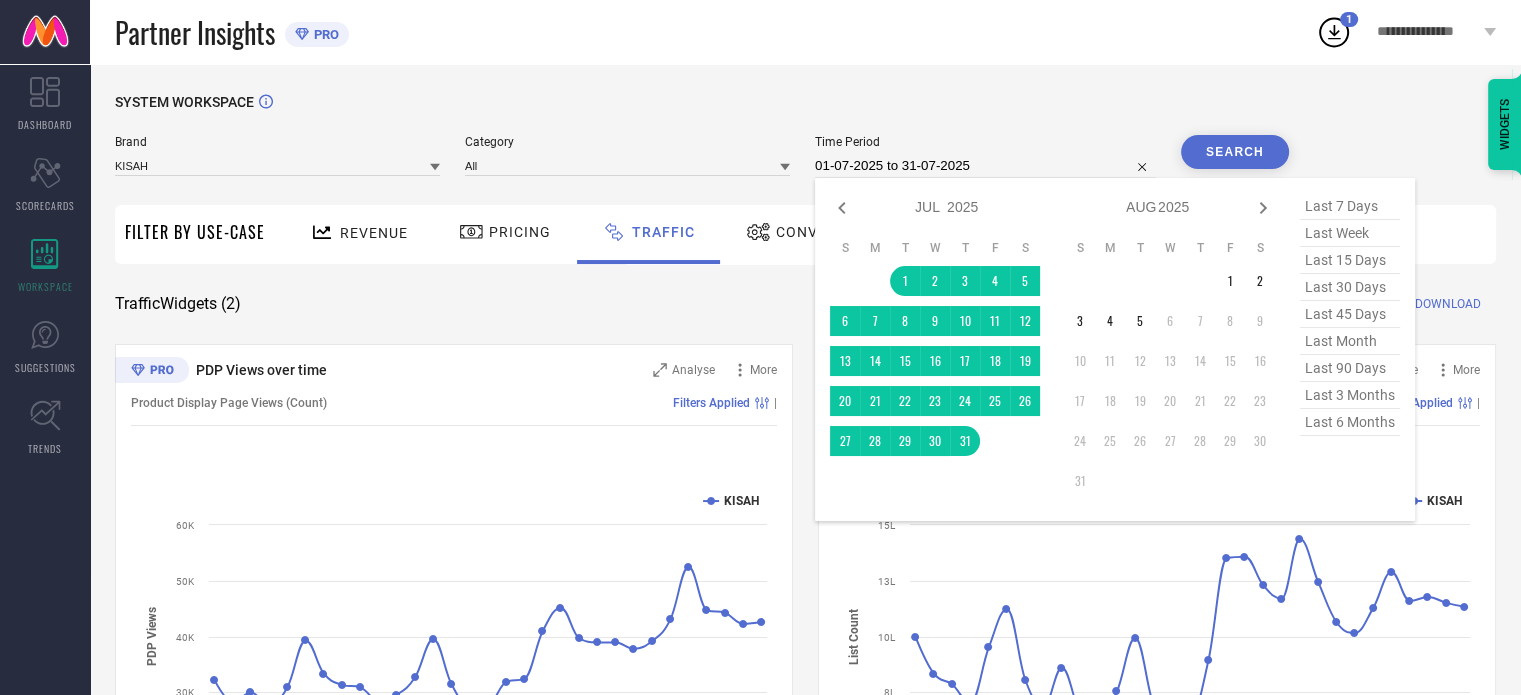 click on "01-07-2025 to 31-07-2025" at bounding box center (985, 166) 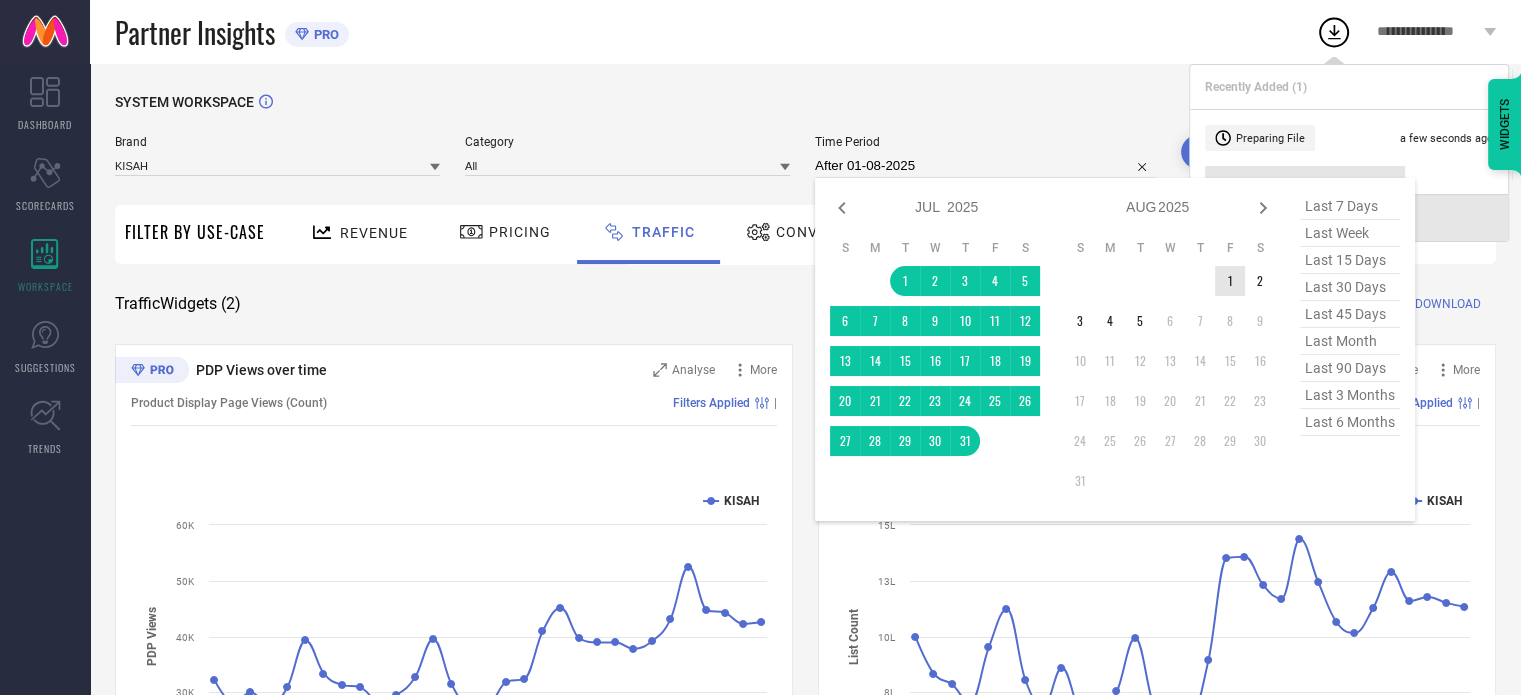 click on "1" at bounding box center (1230, 281) 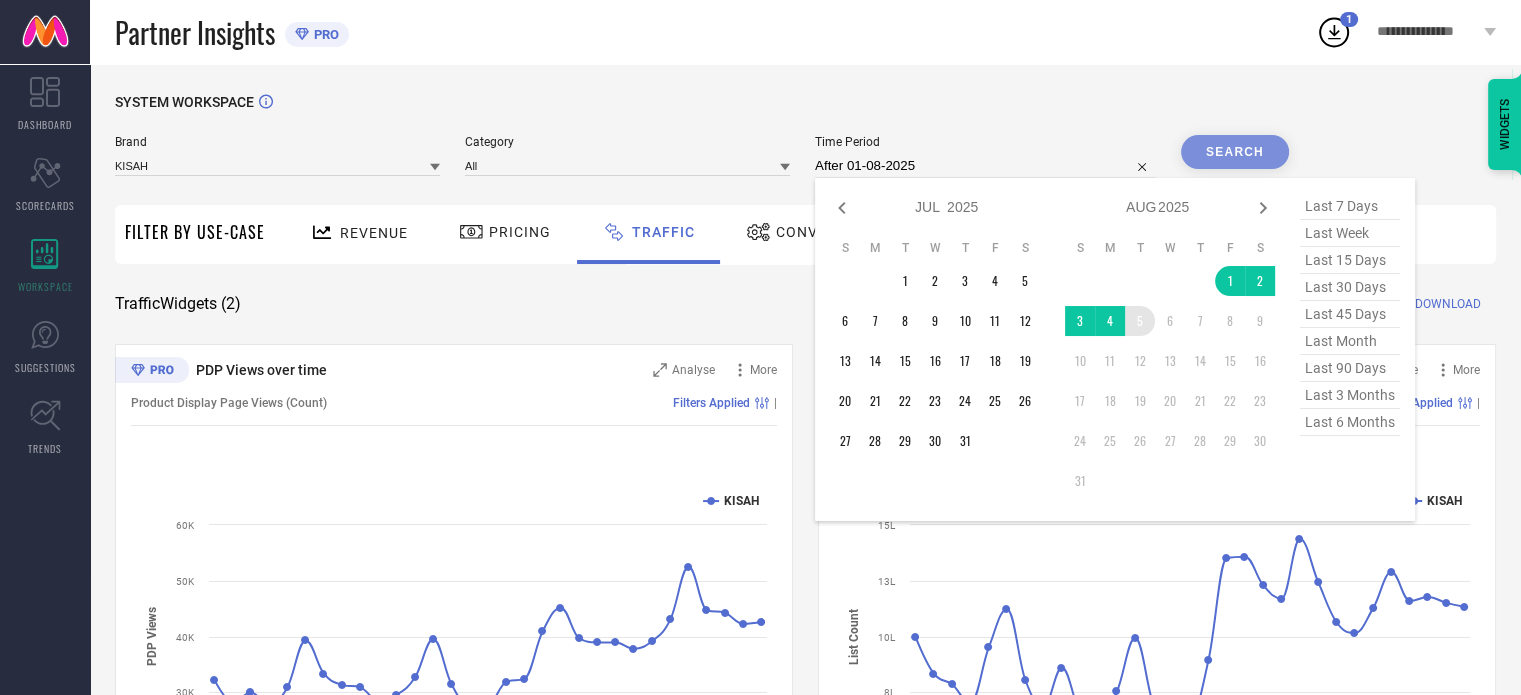 type on "[DATE] to [DATE]" 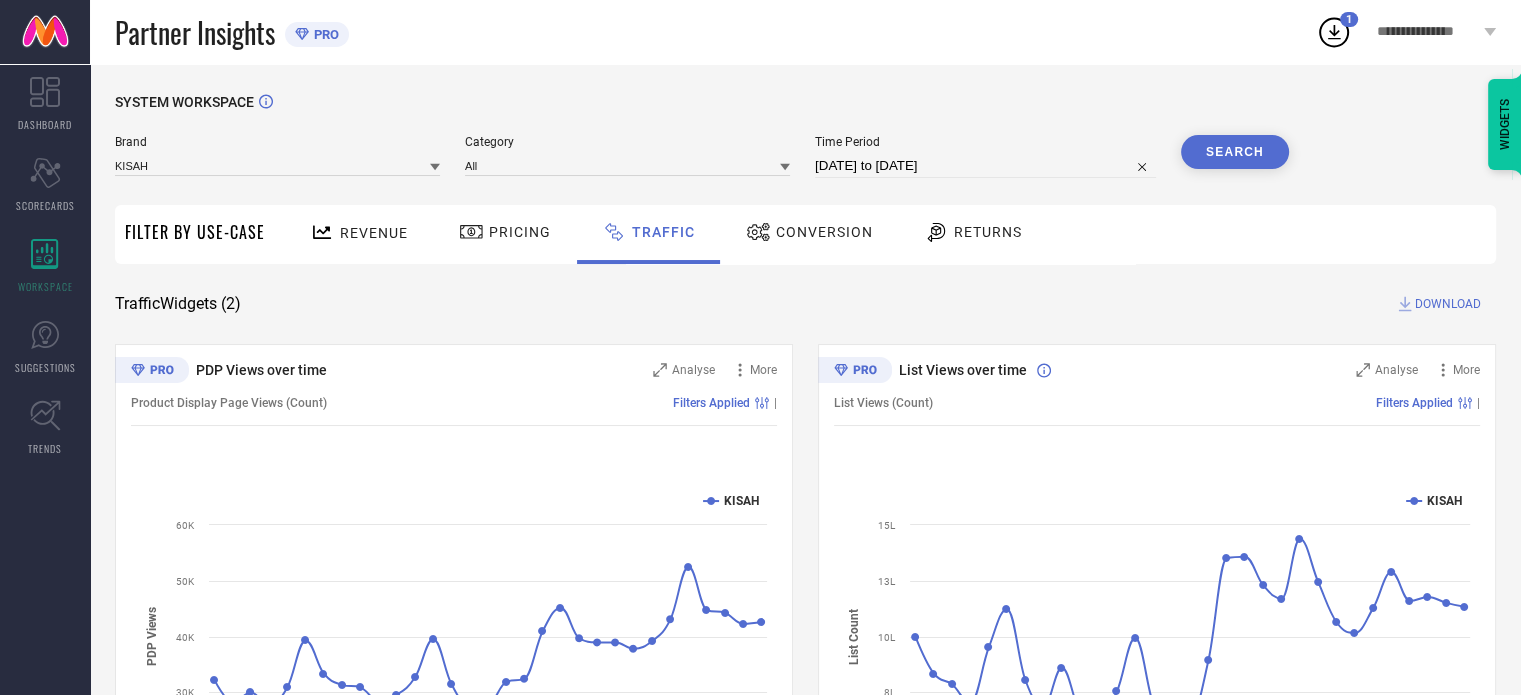 click on "Search" at bounding box center [1235, 152] 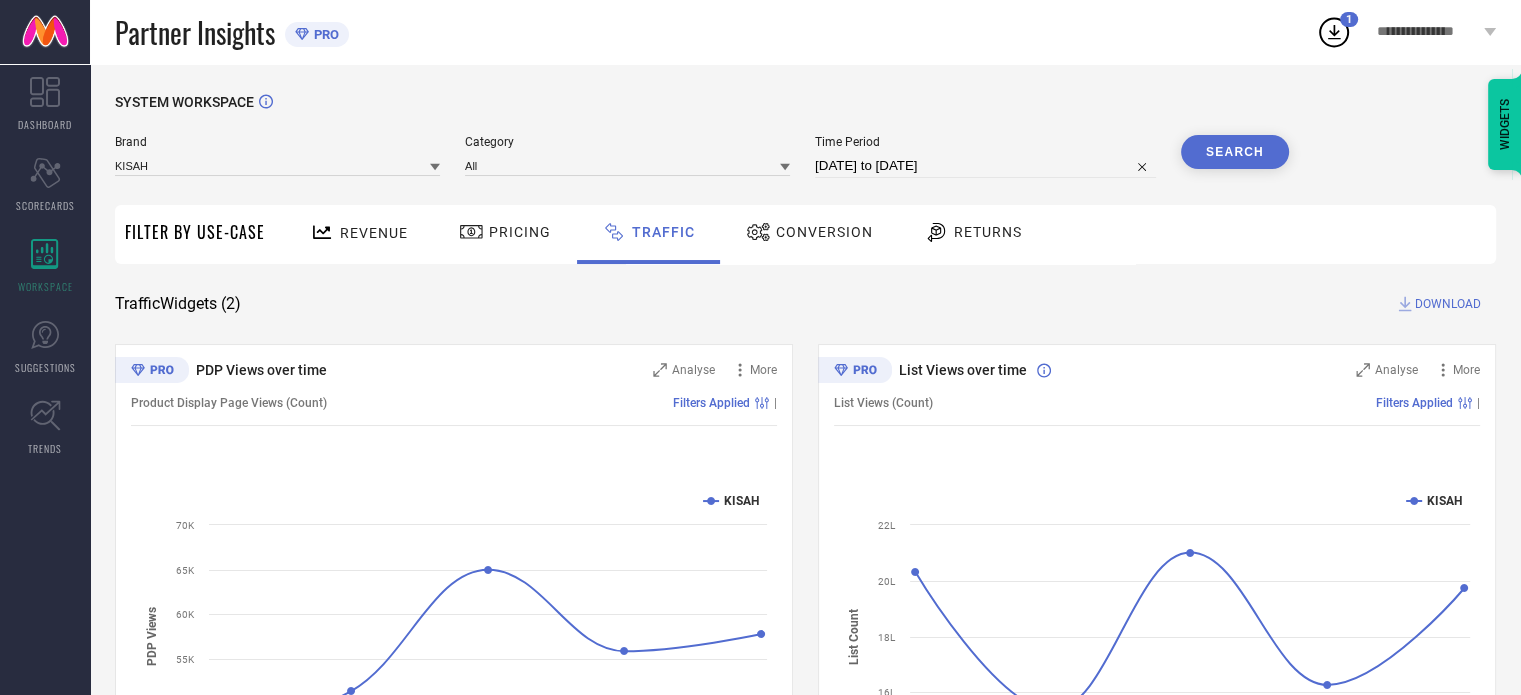 click on "DOWNLOAD" at bounding box center (1448, 304) 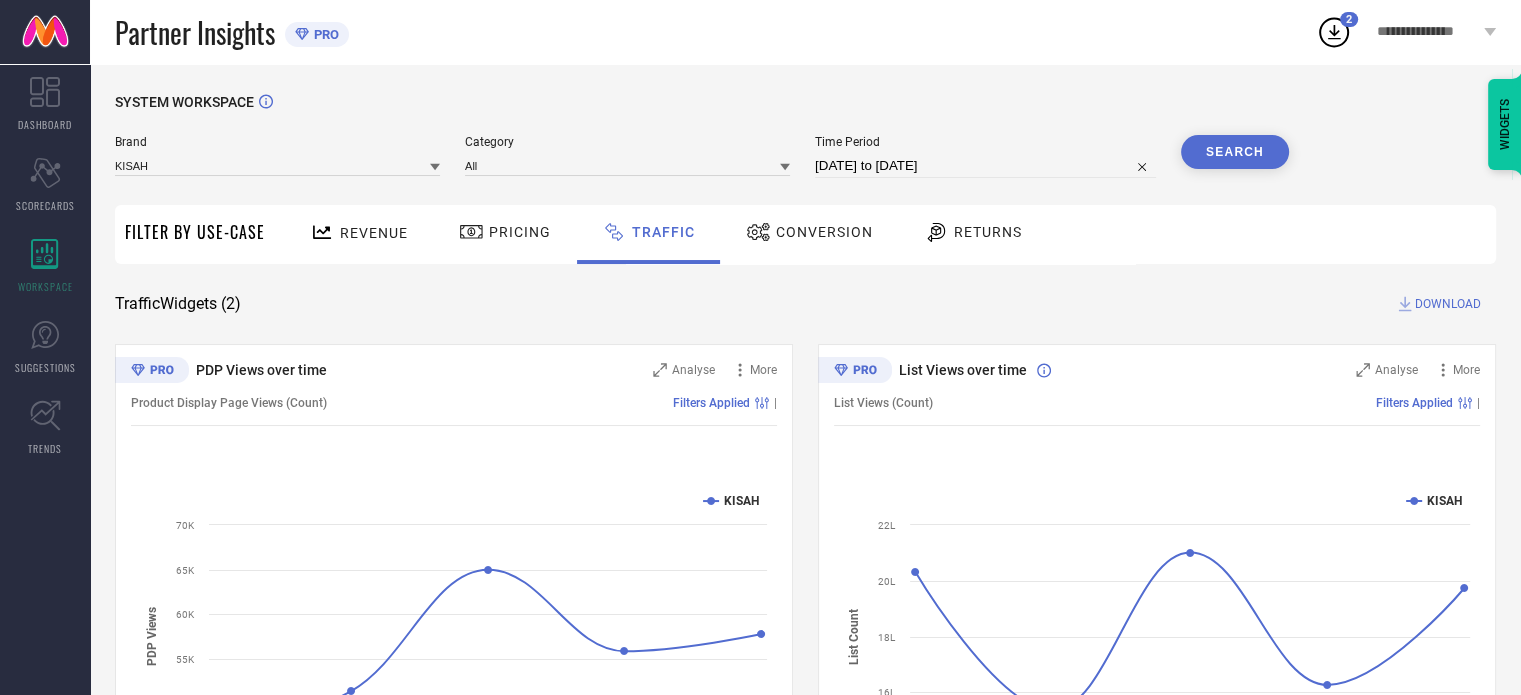 click 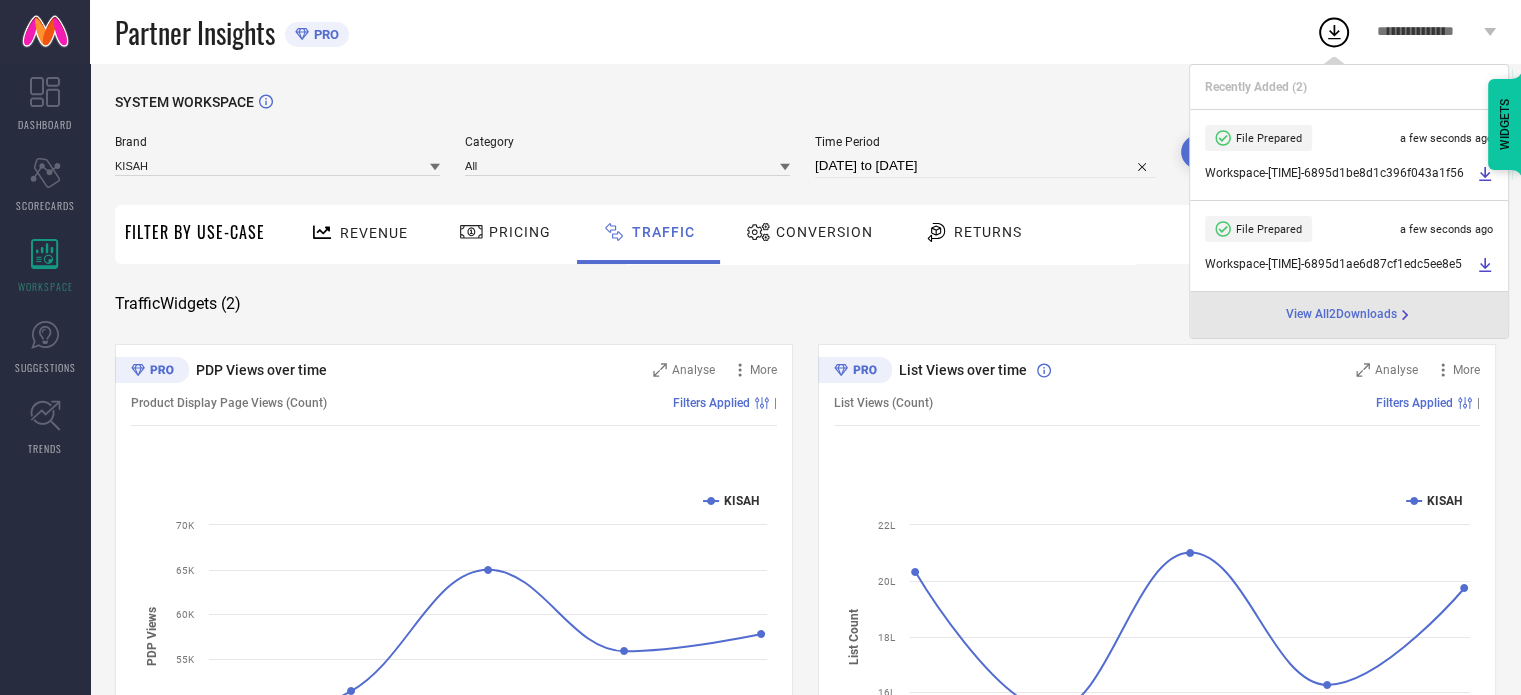 click 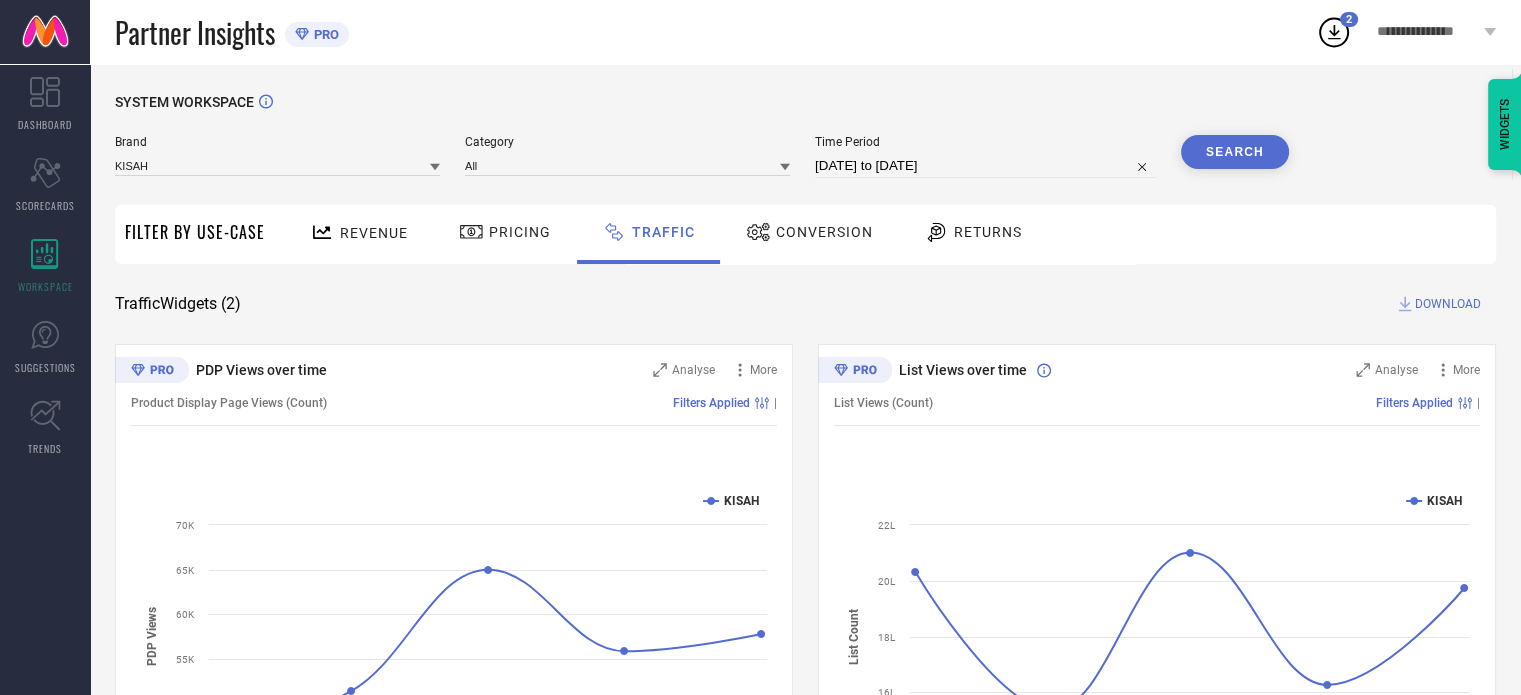 click on "Partner Insights PRO" at bounding box center [715, 32] 